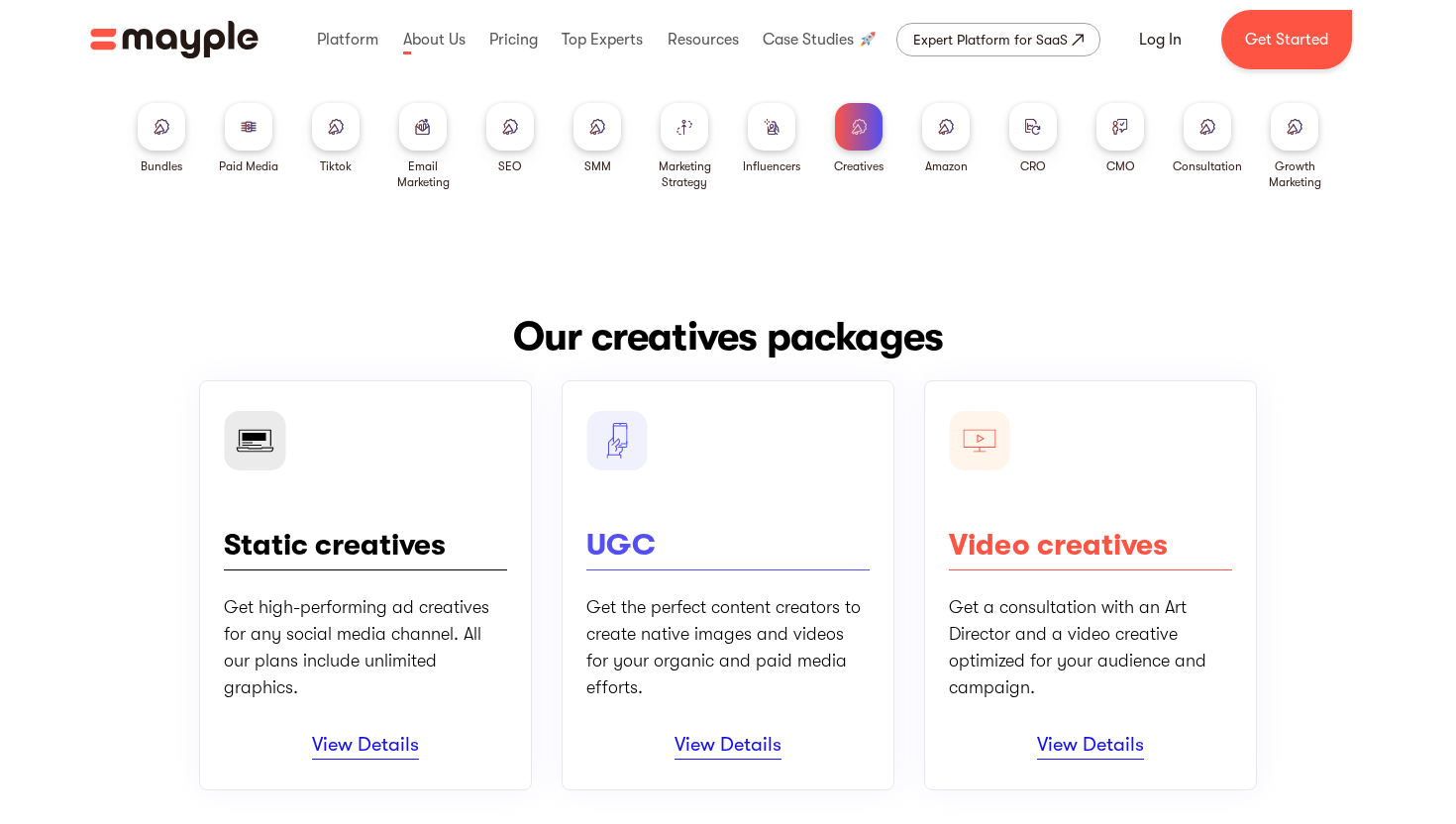 scroll, scrollTop: 0, scrollLeft: 0, axis: both 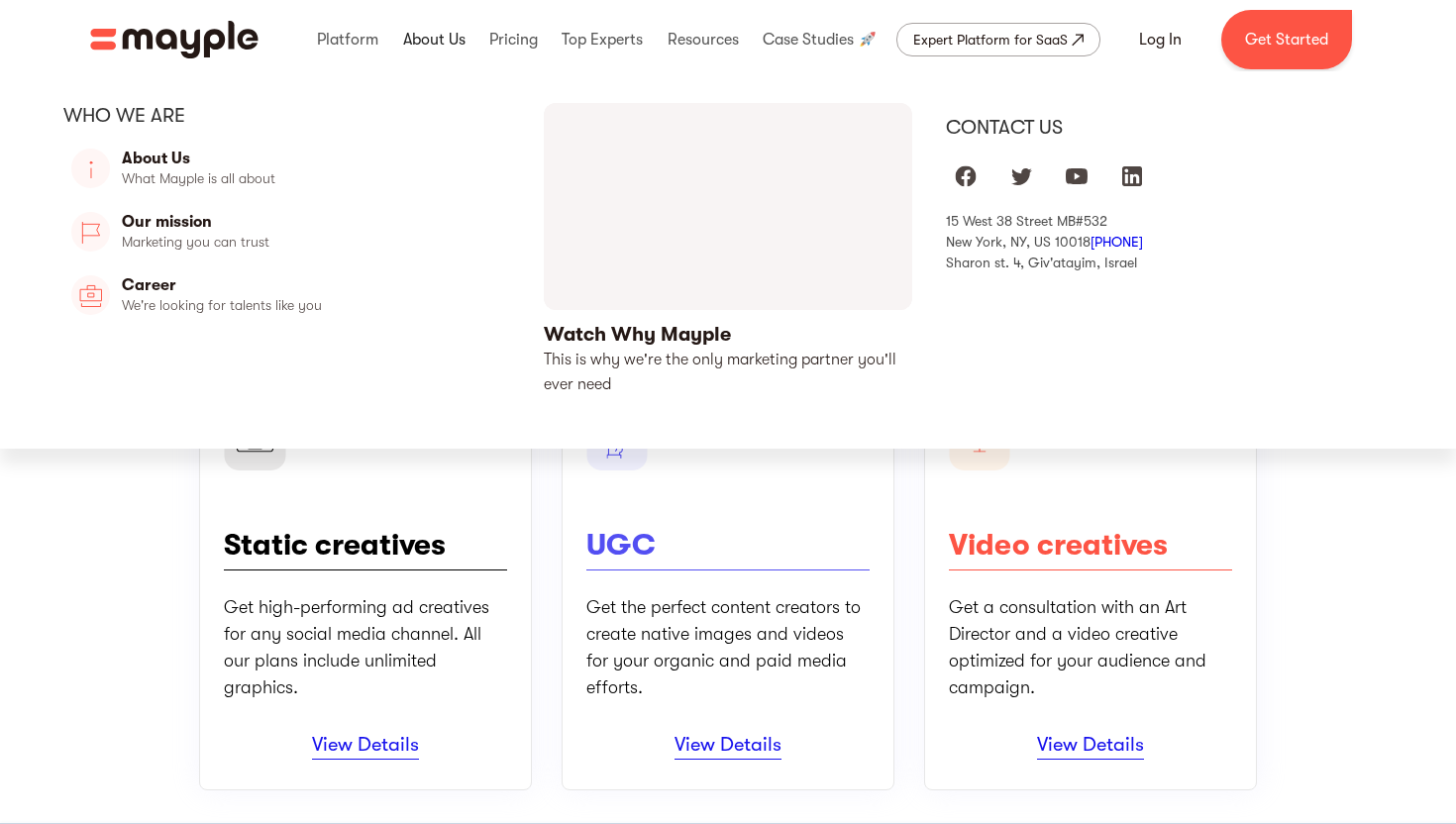 click at bounding box center (434, 40) 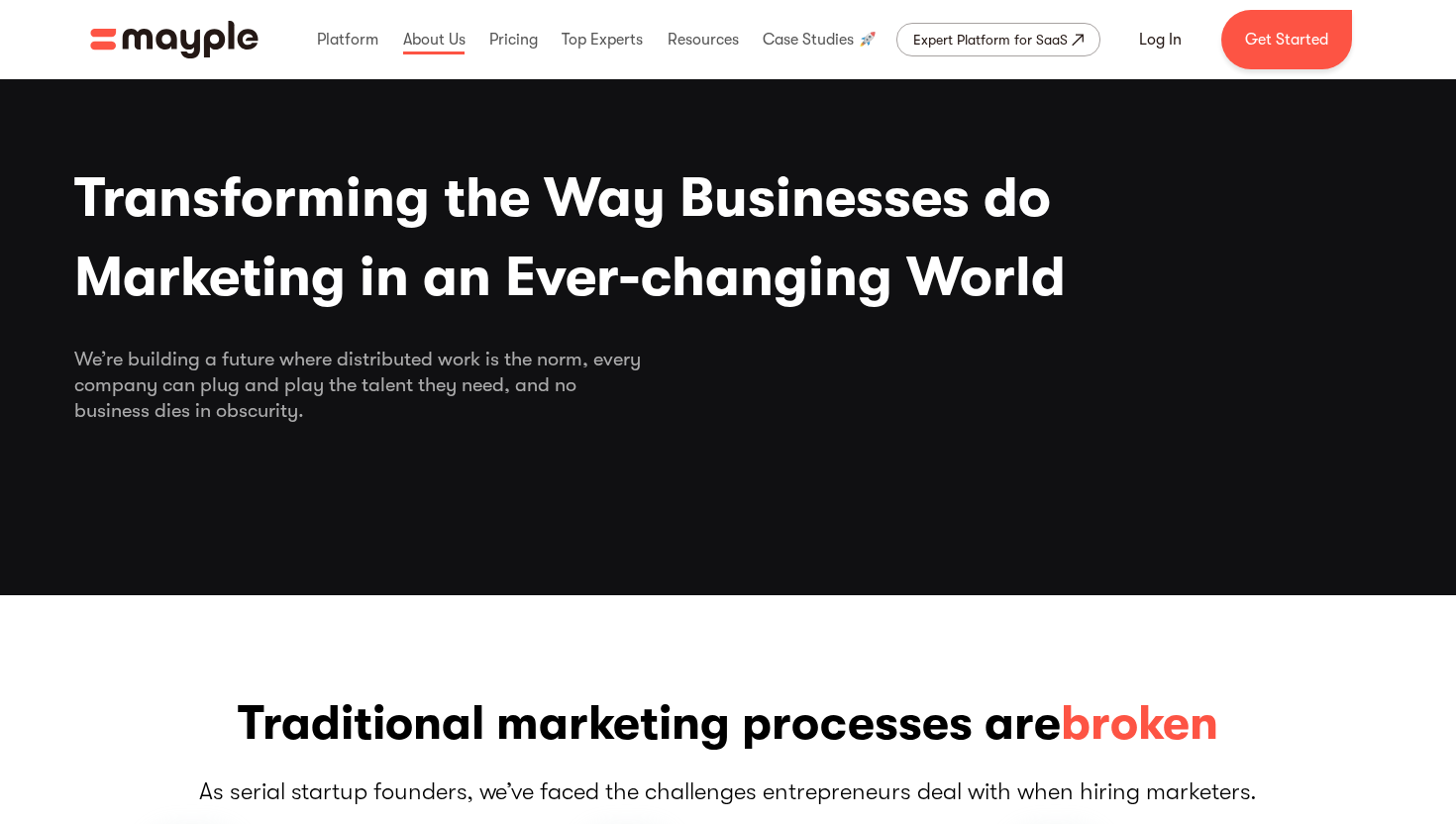 scroll, scrollTop: 0, scrollLeft: 0, axis: both 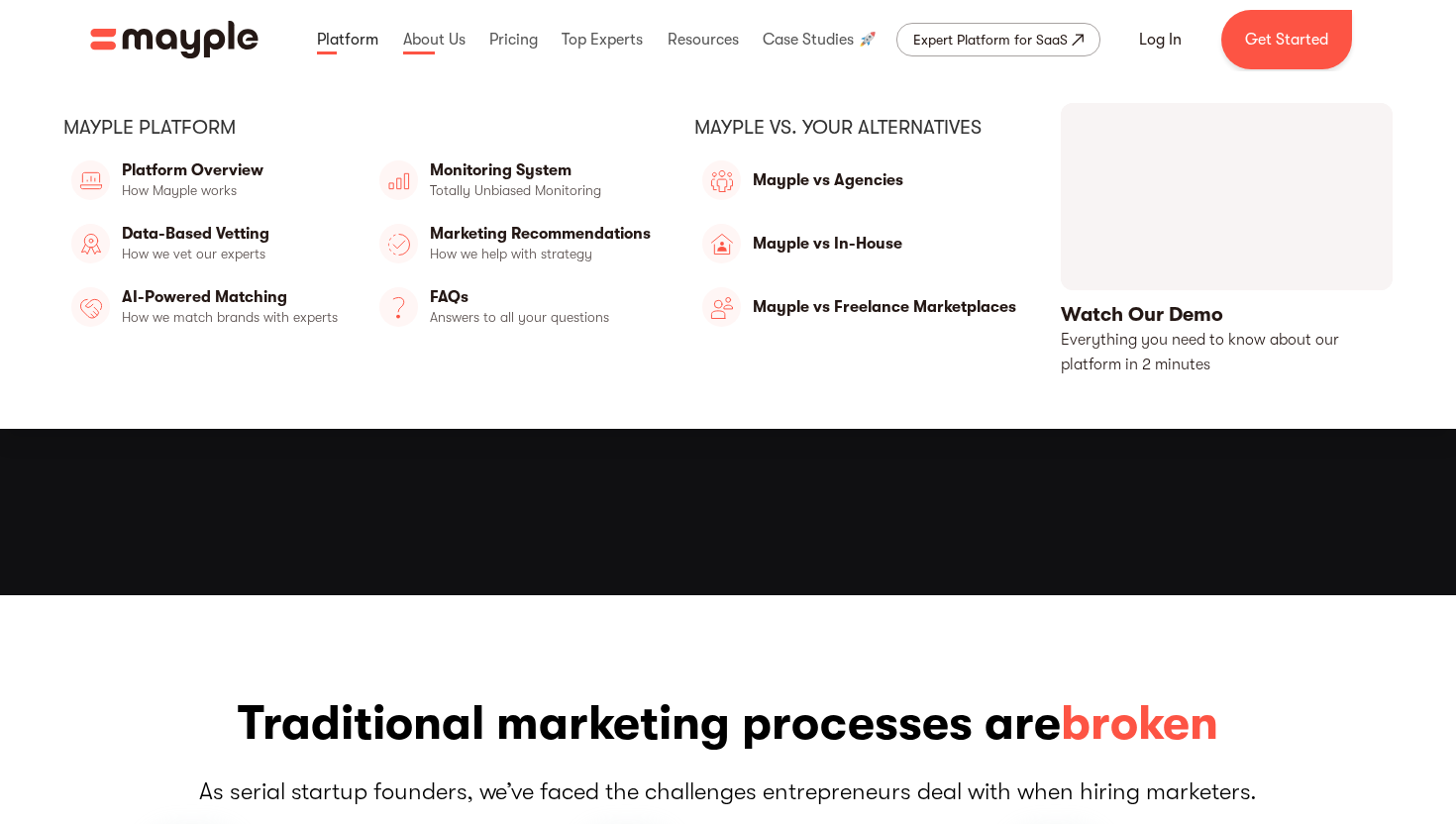 click at bounding box center [348, 40] 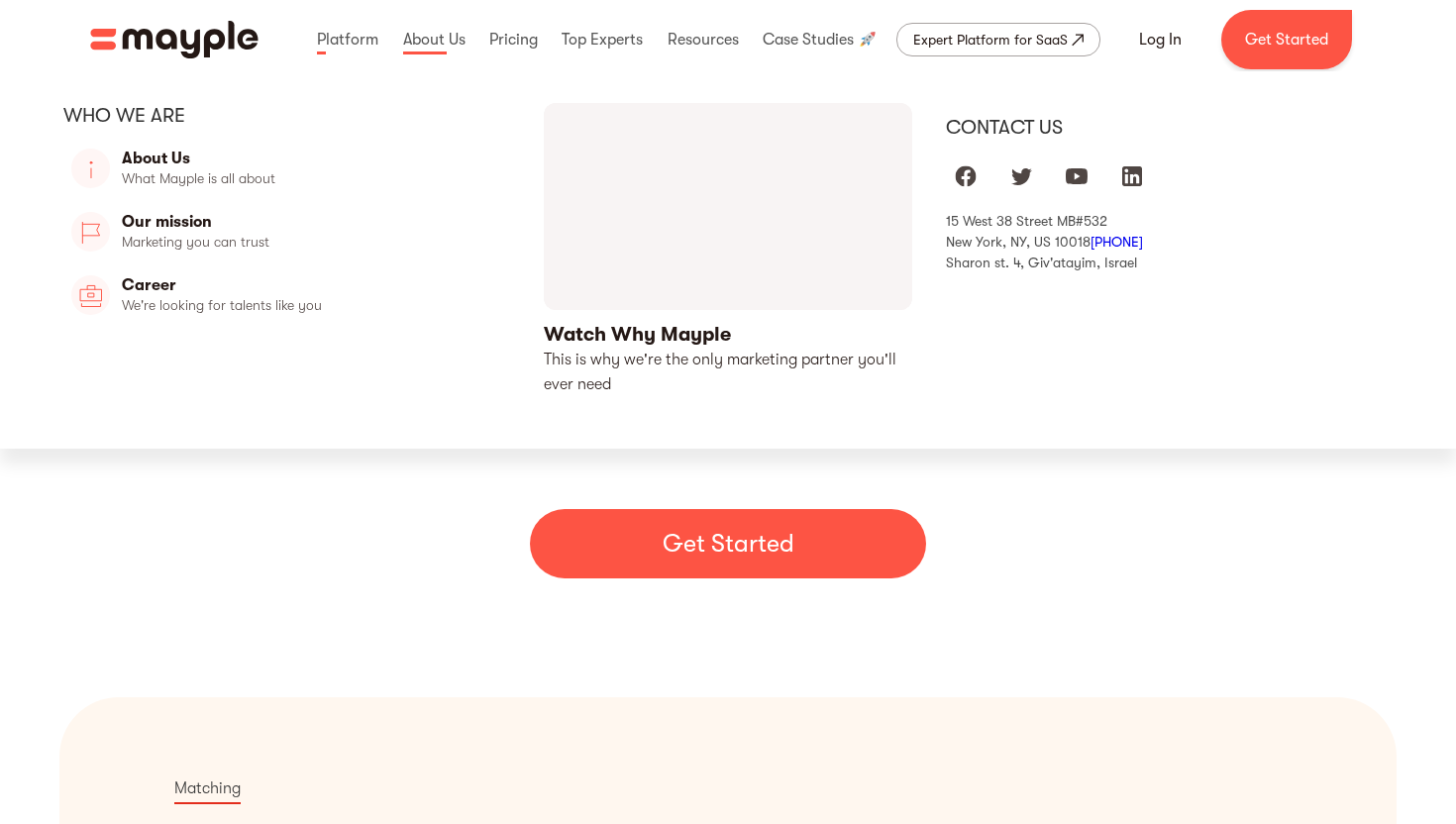 scroll, scrollTop: 0, scrollLeft: 0, axis: both 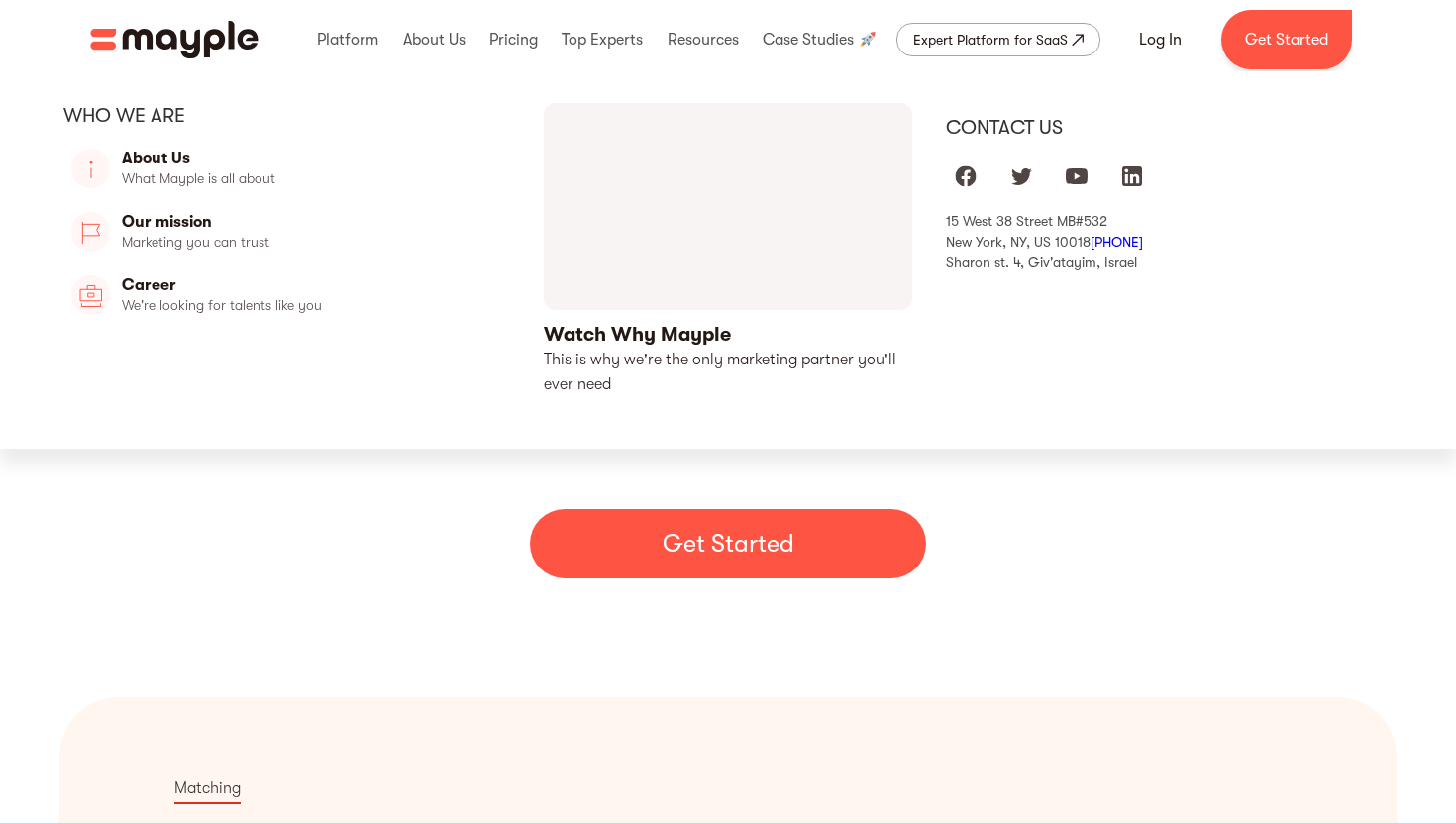click at bounding box center [728, 250] 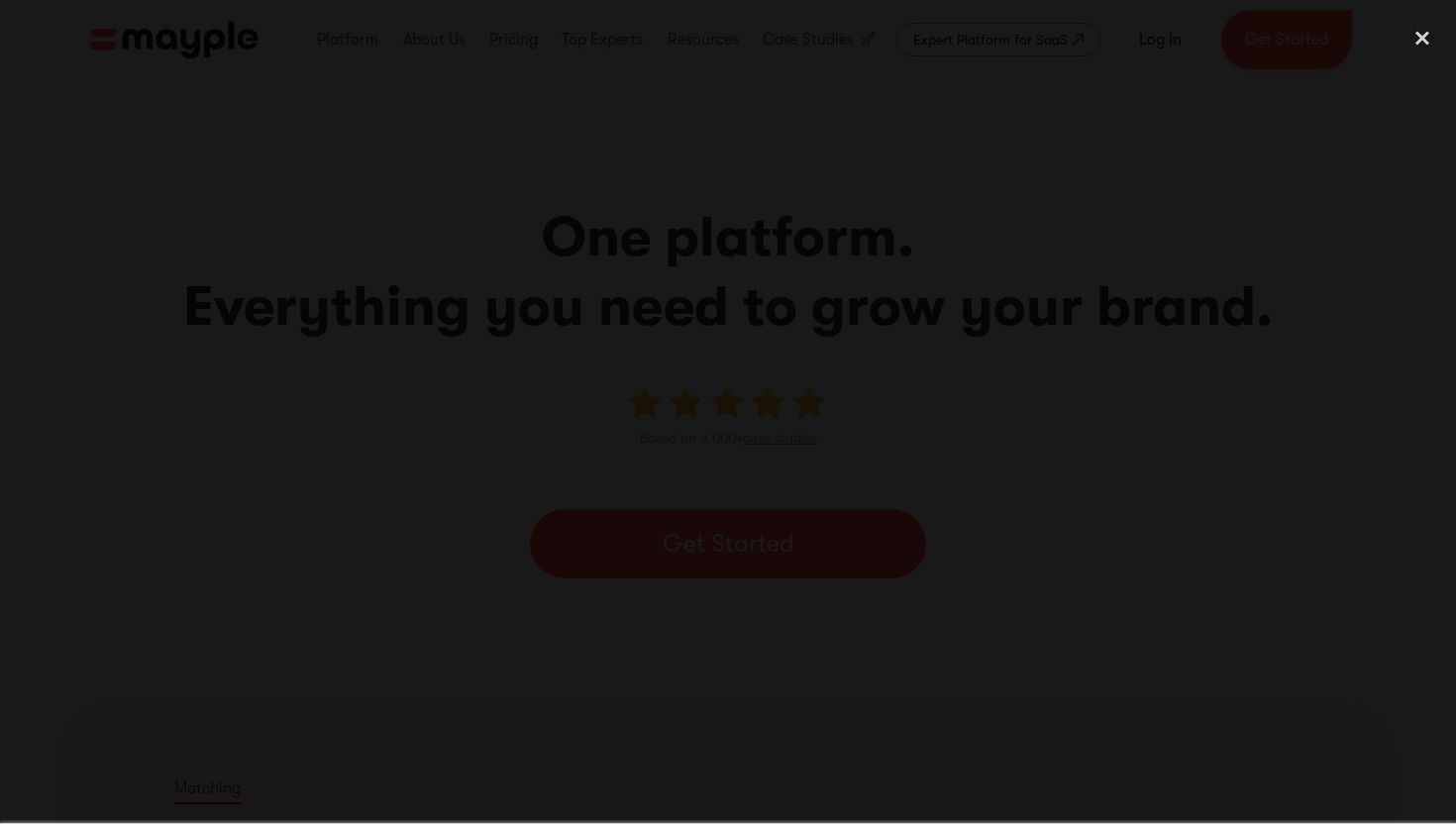 click at bounding box center [728, 412] 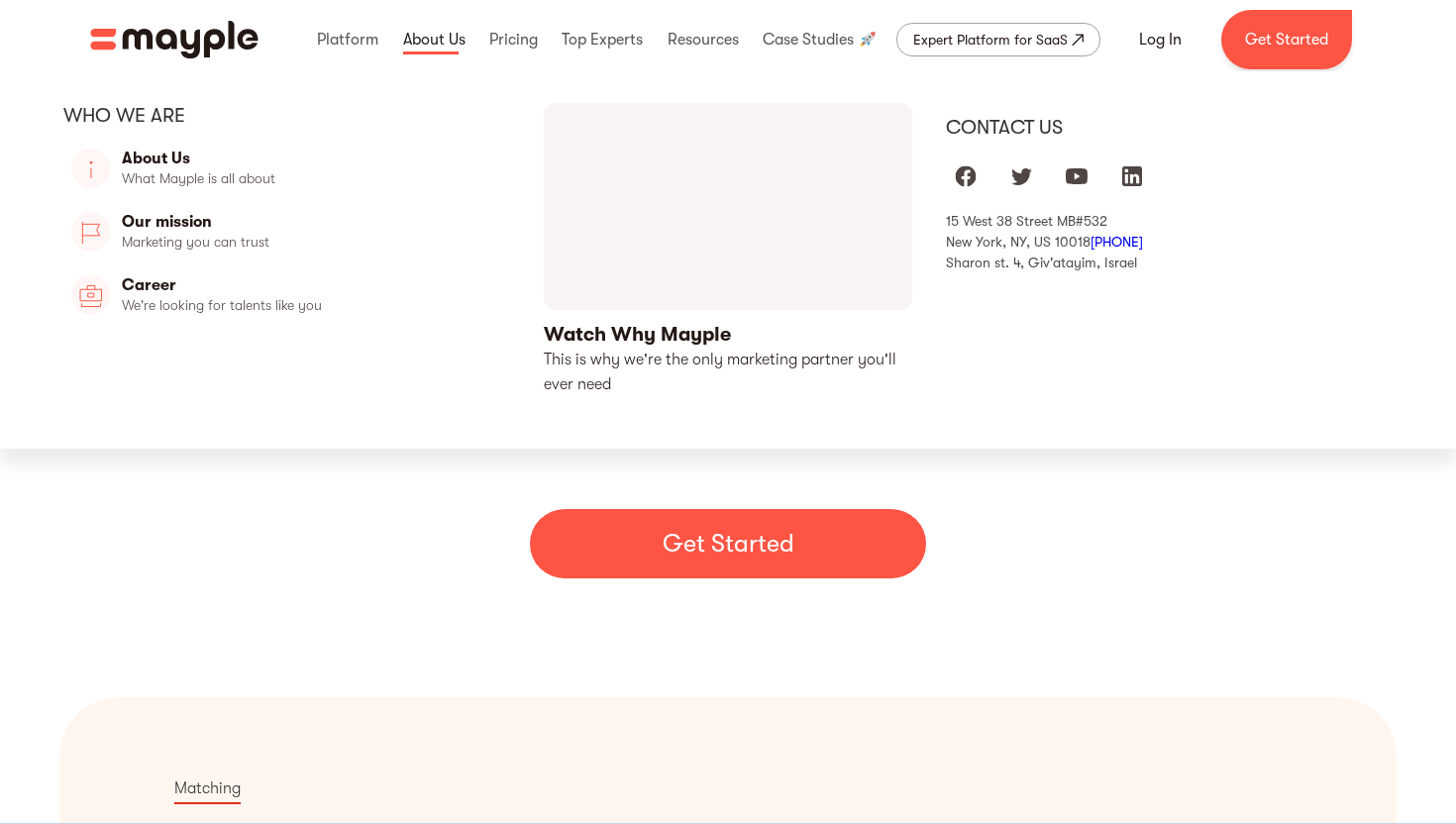 click at bounding box center [434, 40] 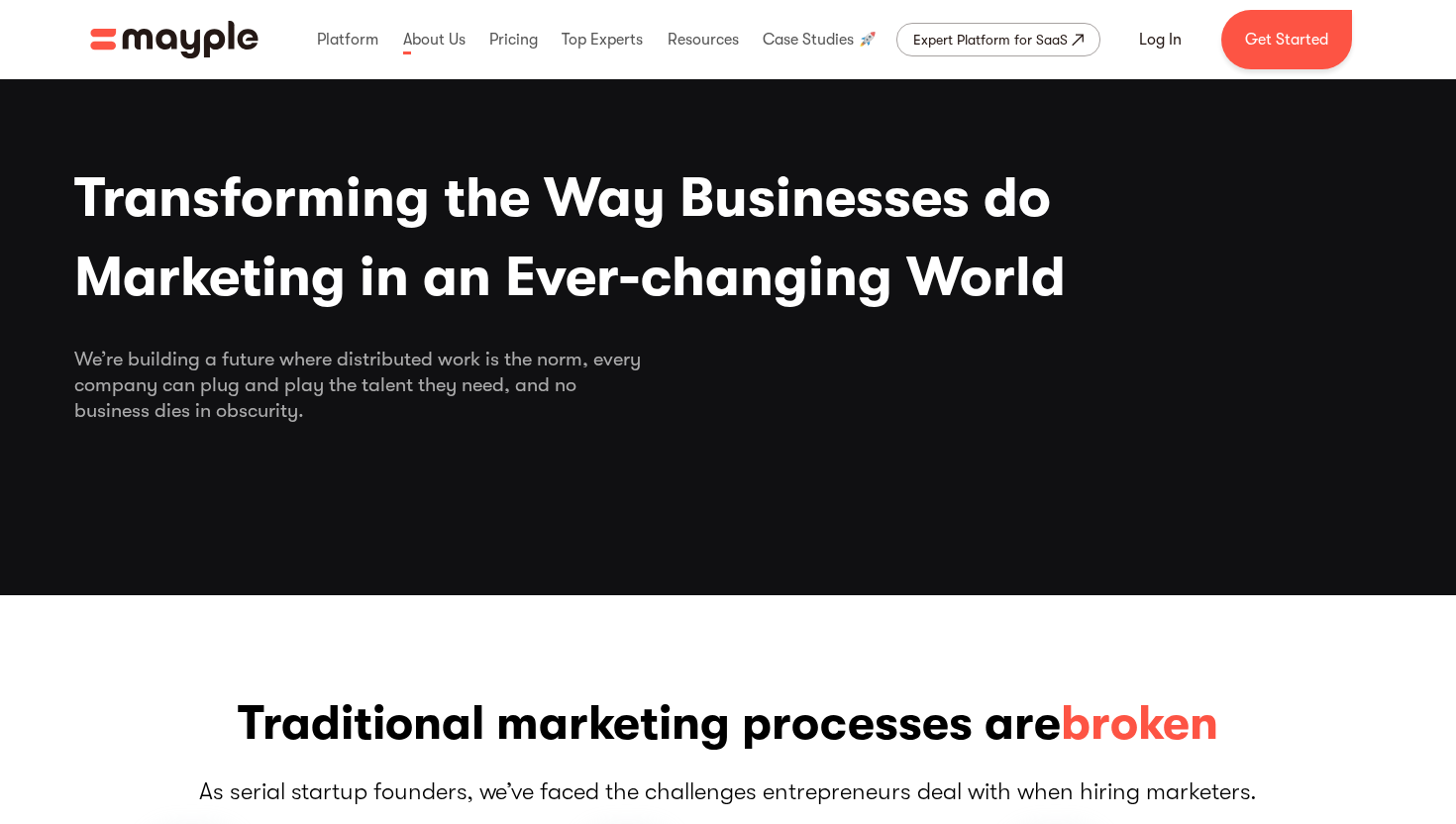 scroll, scrollTop: 0, scrollLeft: 0, axis: both 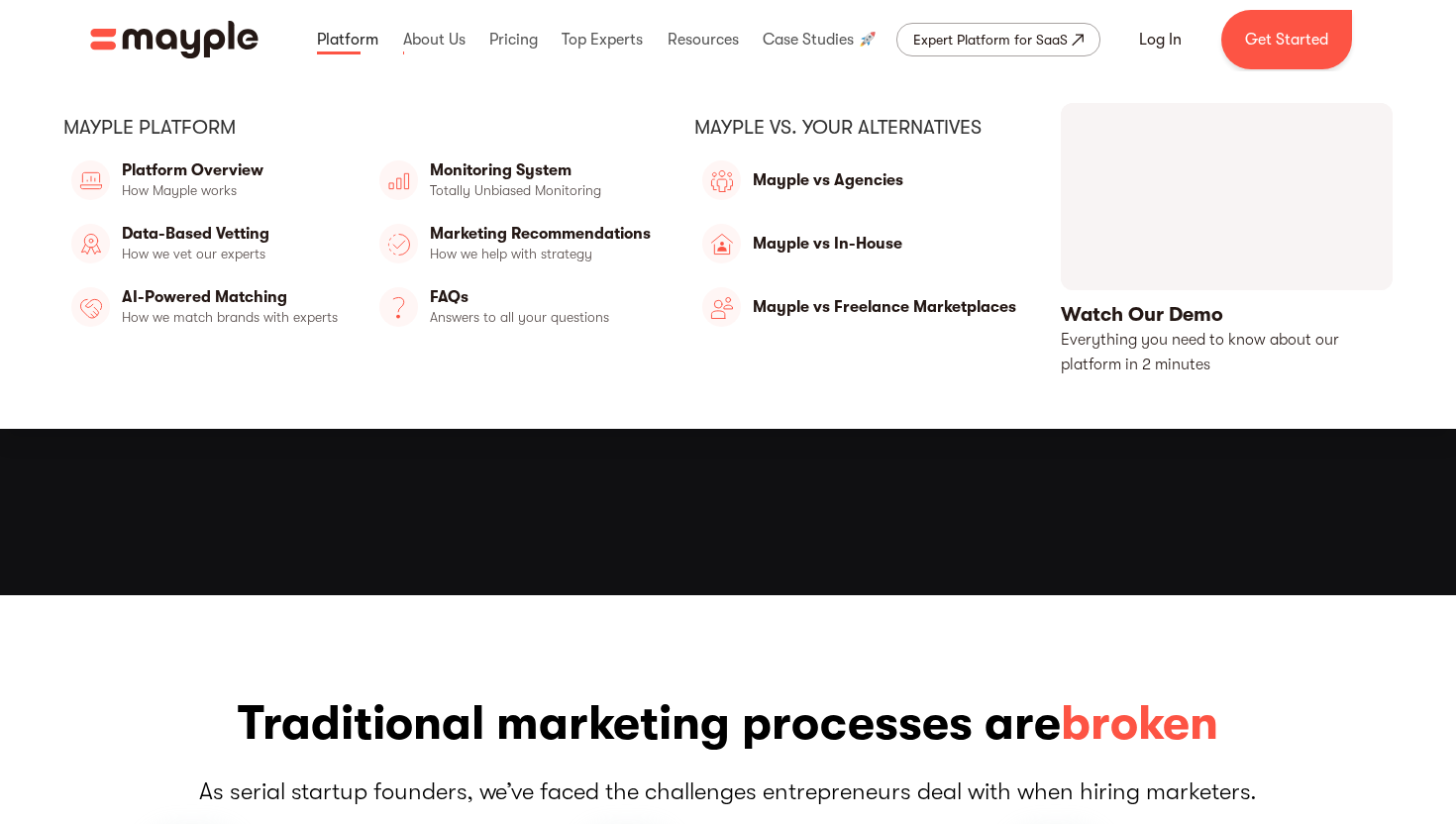 click at bounding box center (348, 40) 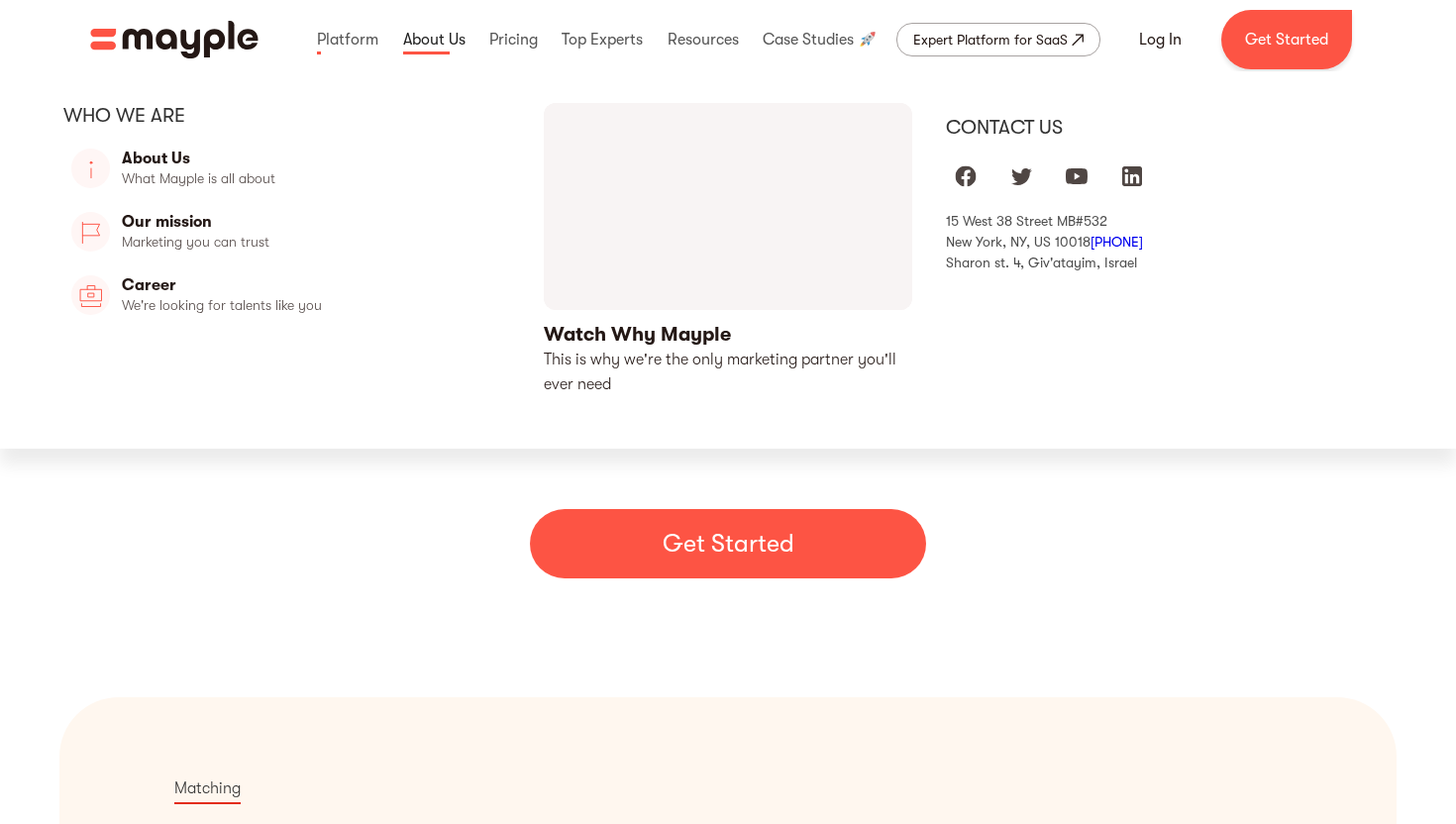 scroll, scrollTop: 0, scrollLeft: 0, axis: both 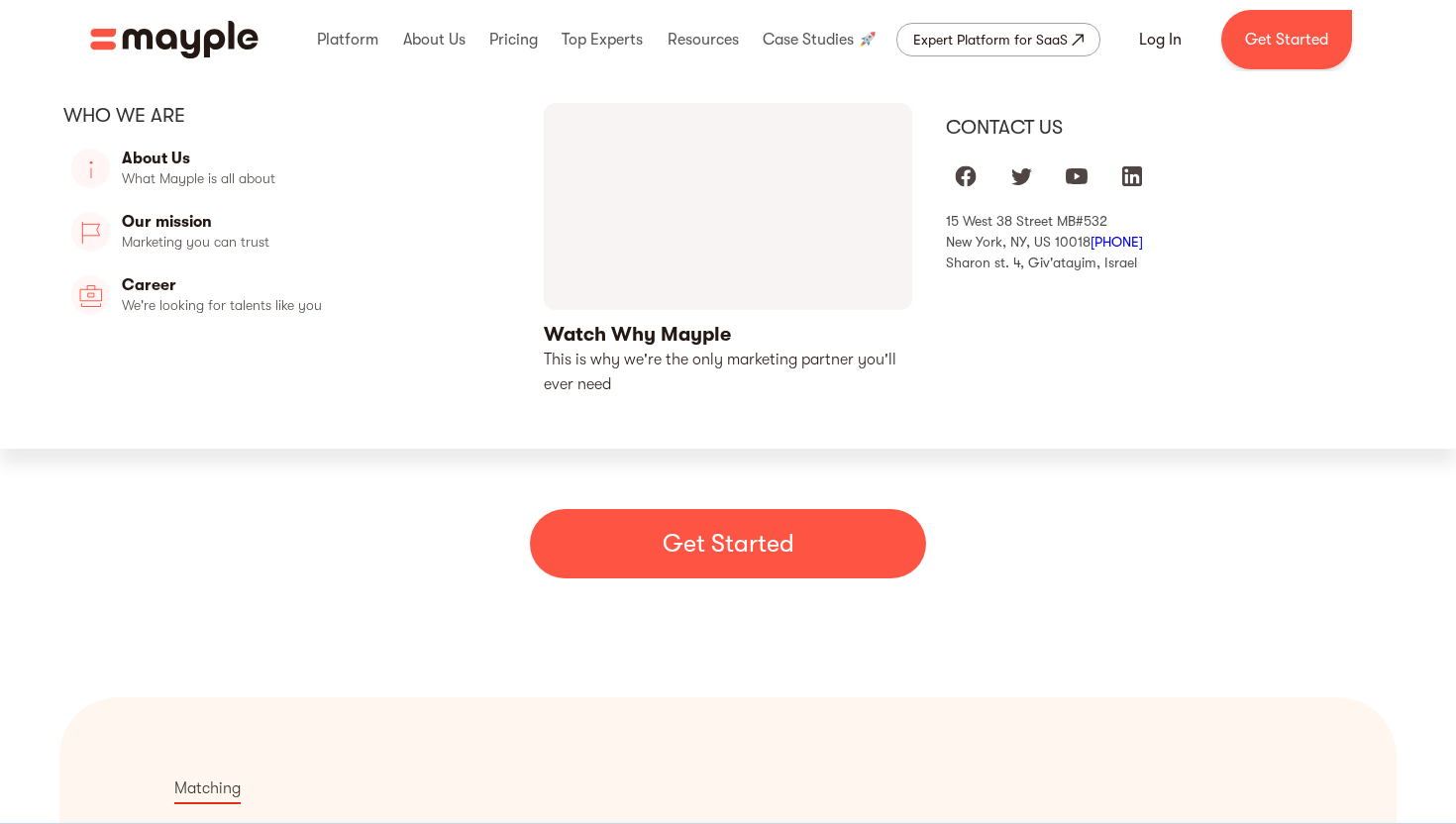 click at bounding box center [728, 250] 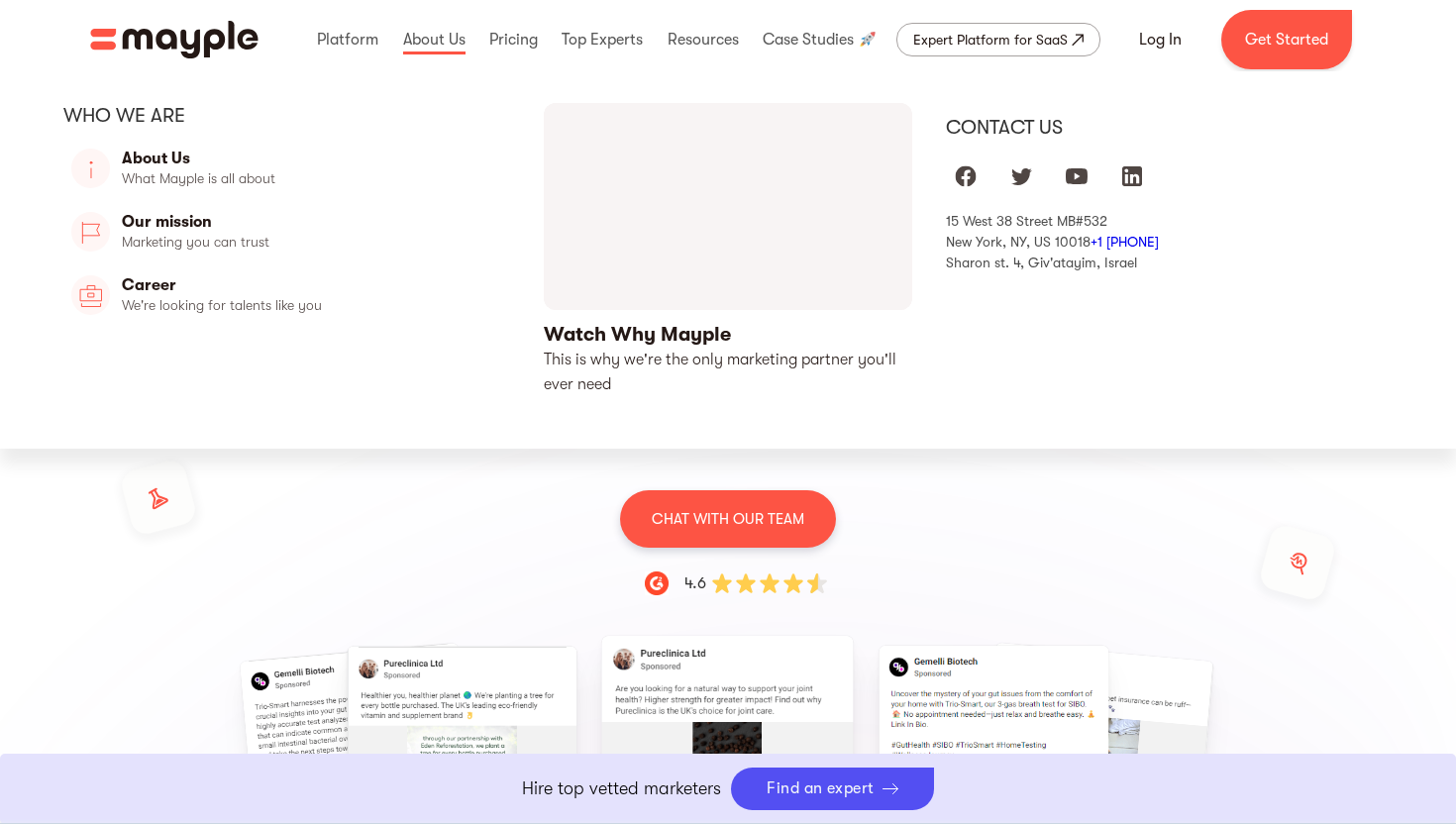 scroll, scrollTop: 2539, scrollLeft: 0, axis: vertical 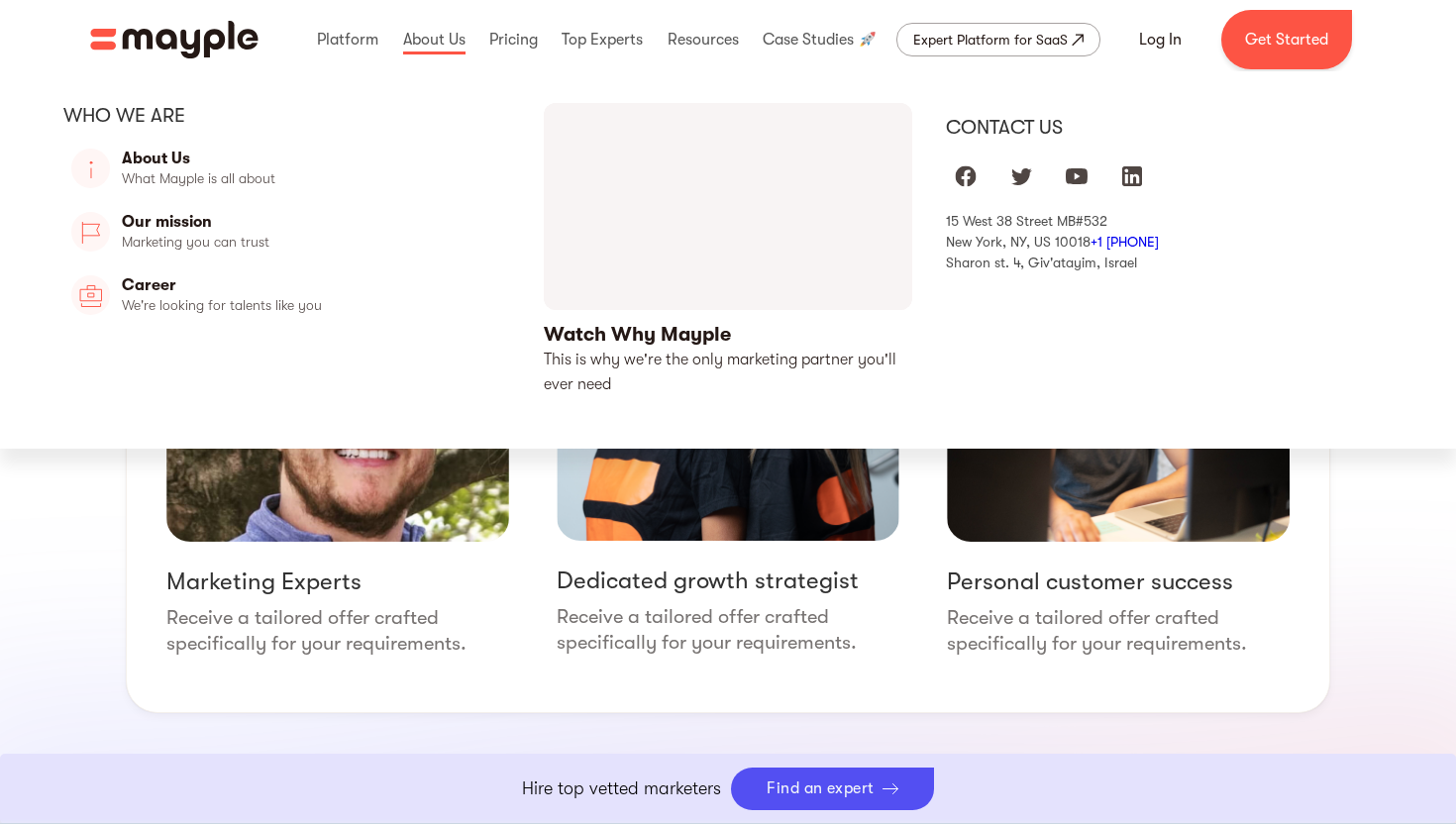 click at bounding box center (728, 250) 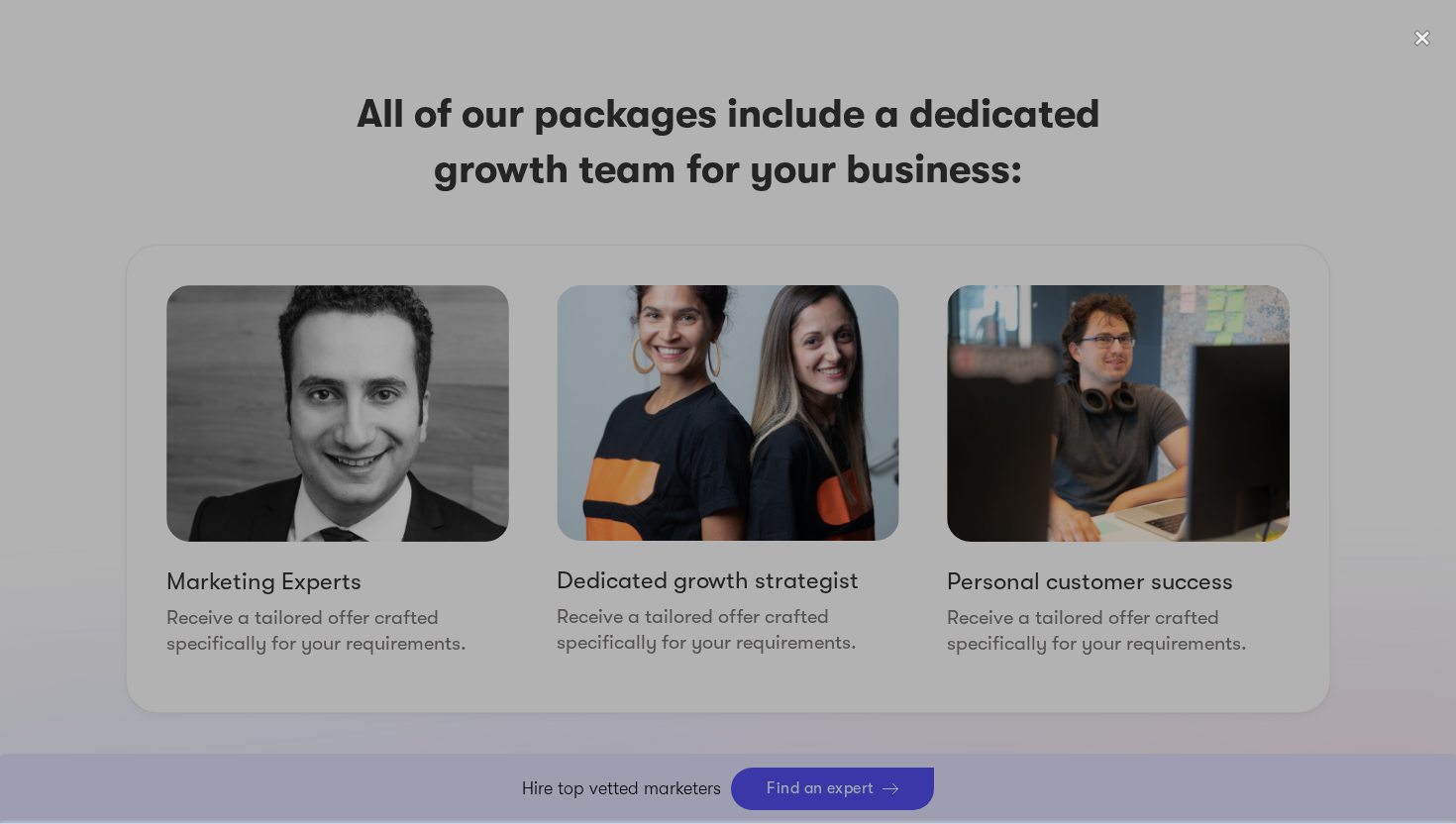 click at bounding box center [728, 412] 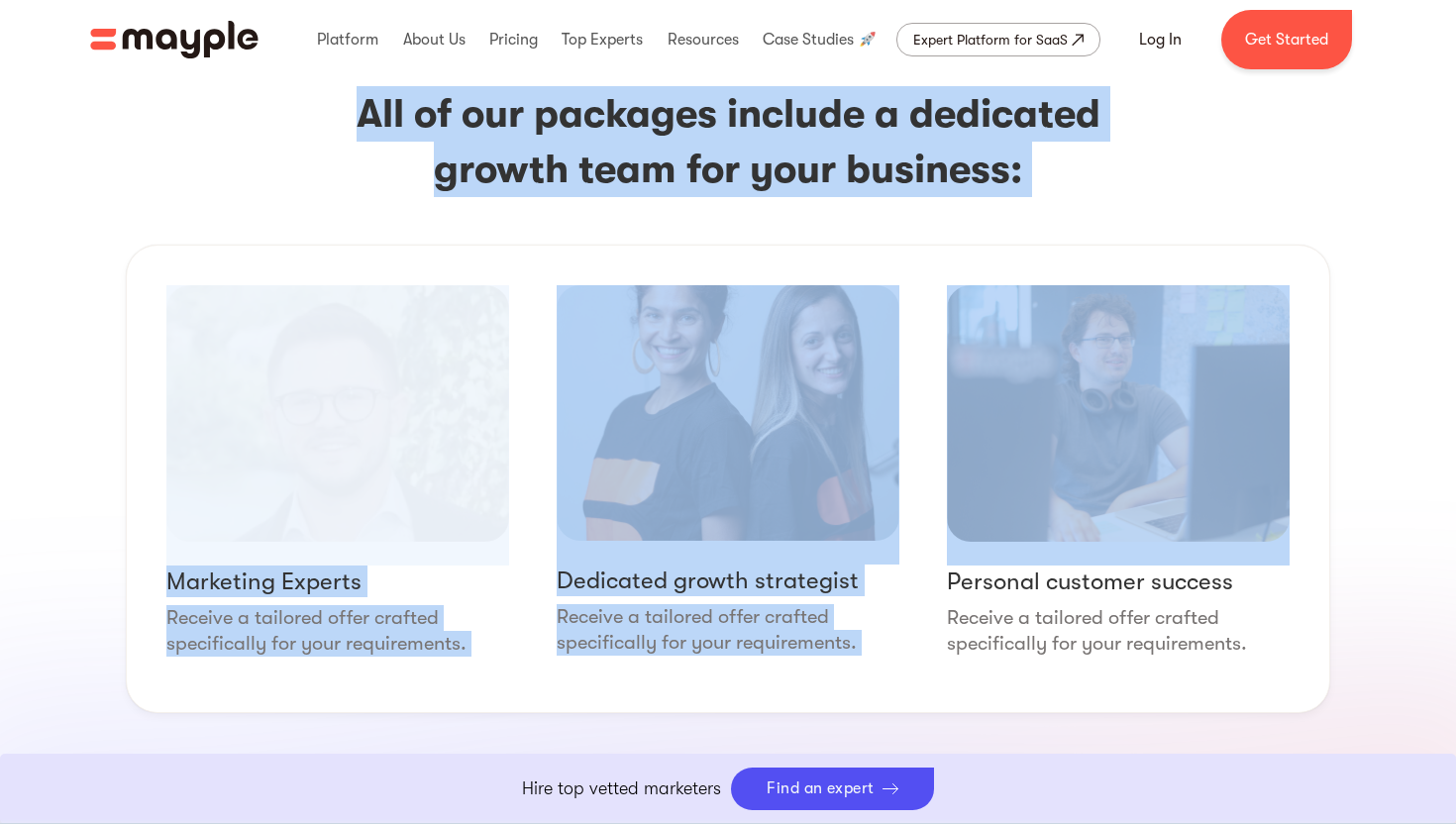 drag, startPoint x: 344, startPoint y: 120, endPoint x: 1363, endPoint y: 354, distance: 1045.5224 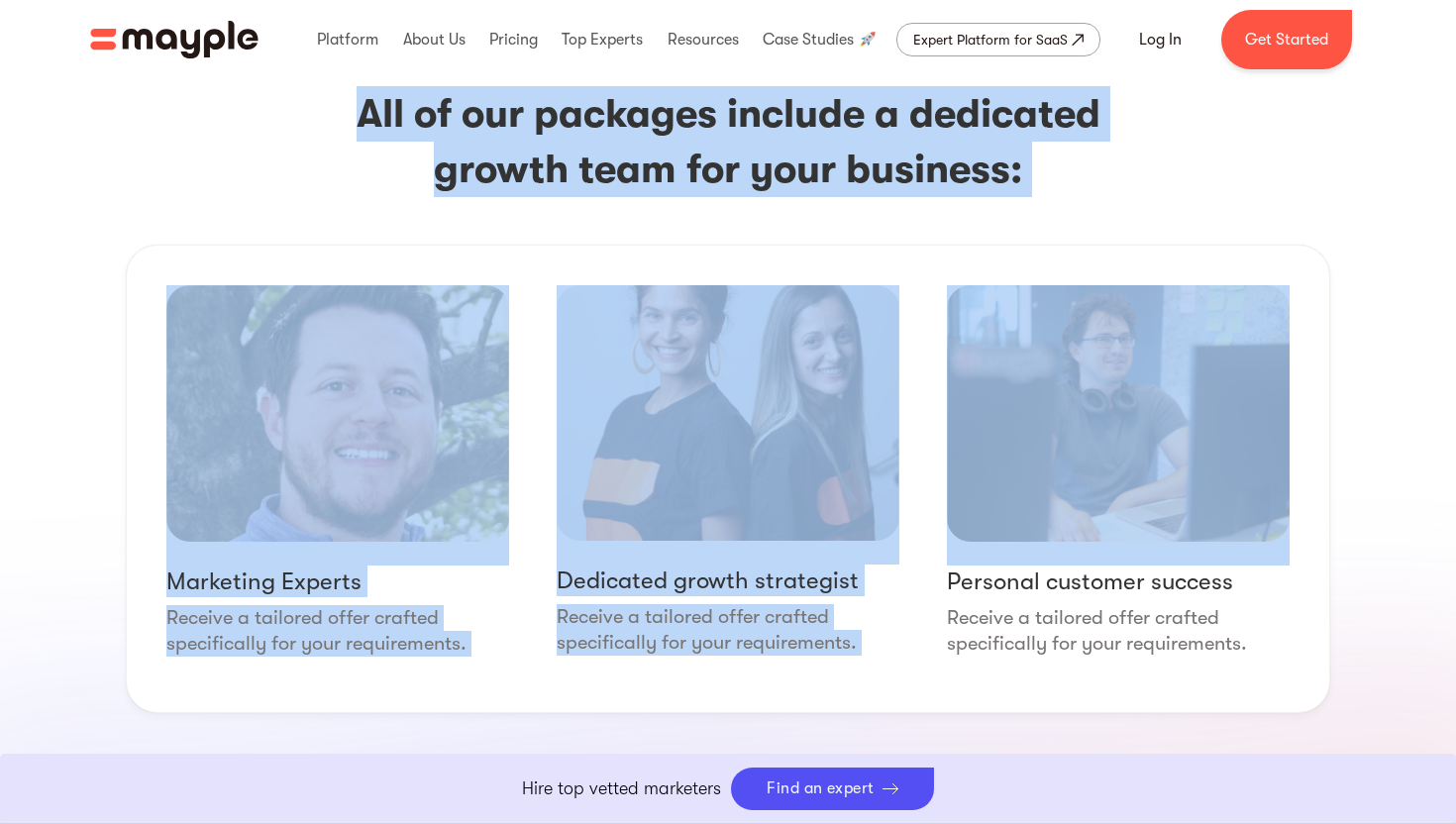 click on "All of our packages include a dedicated  growth team for your business:" at bounding box center [728, 142] 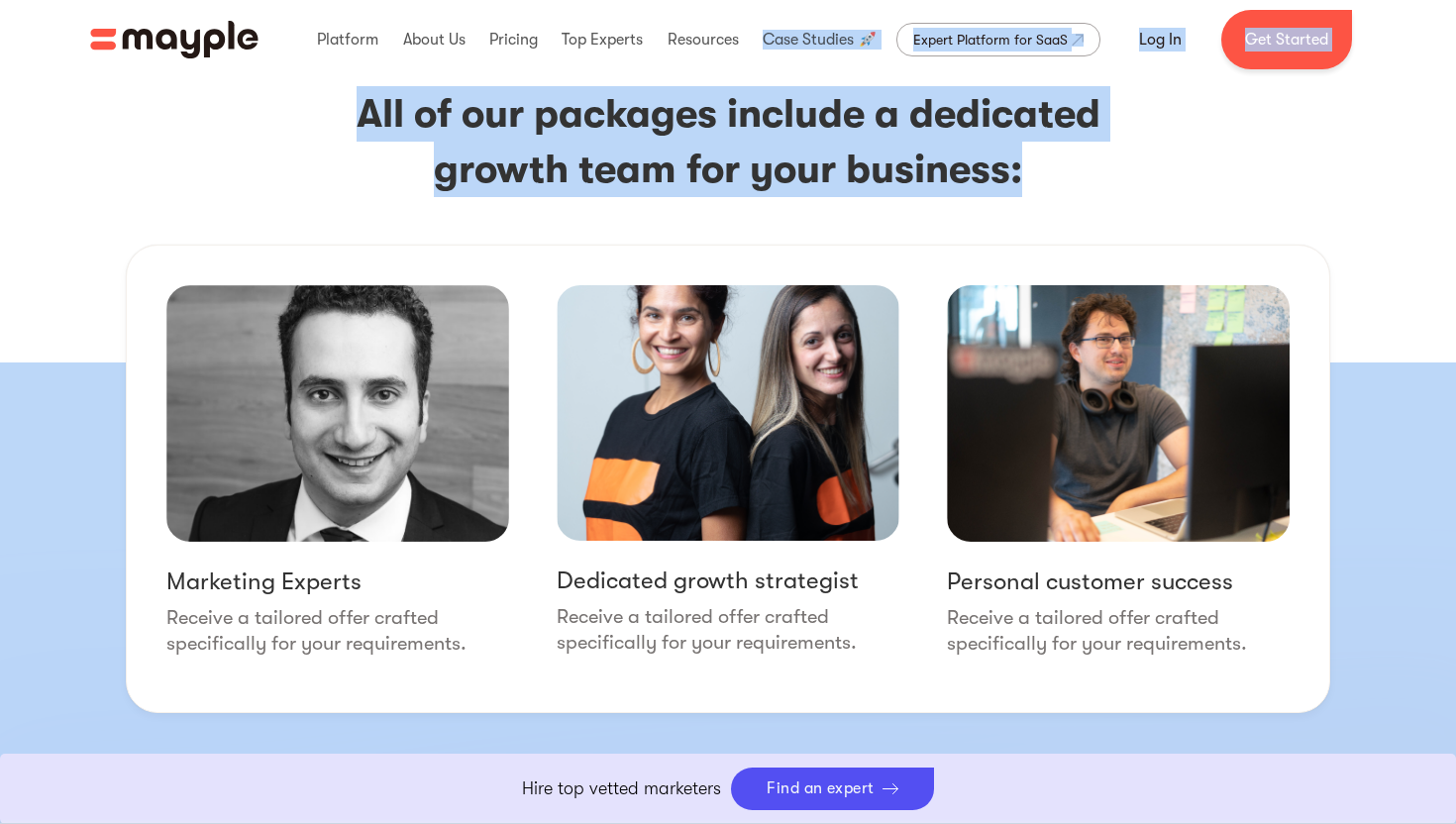 drag, startPoint x: 1096, startPoint y: 190, endPoint x: 288, endPoint y: 69, distance: 817.0098 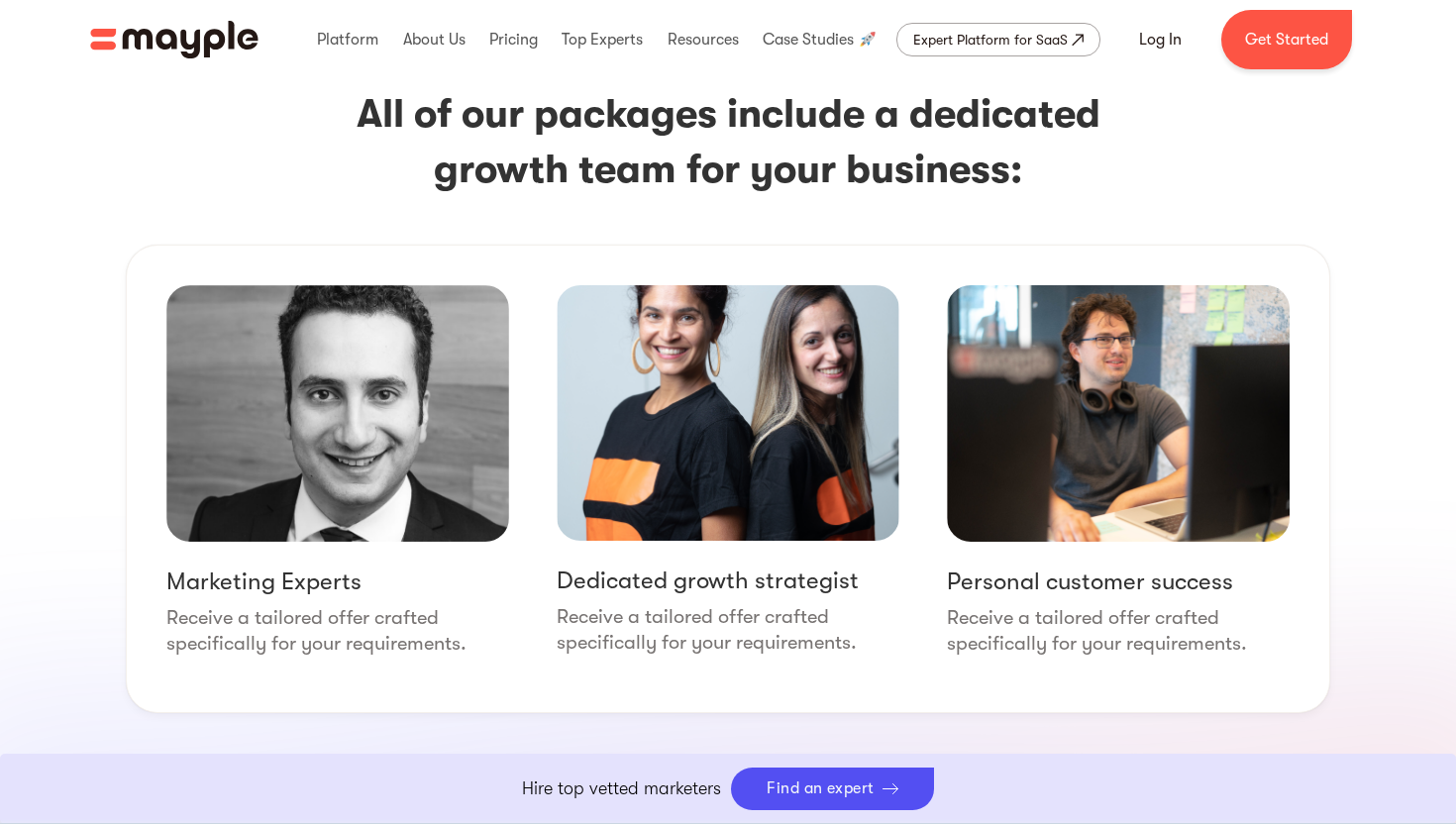click on "Join us LIVE ✨  Create the Right Strategy to 10X Your Business in 2024. Register Now Platform Mayple platform Platform Overview Platform Overview How Mayple works Data-Based Vetting Data-Based Vetting How we vet our experts AI-Powered Mathing AI-Powered Matching How we match brands with experts Monitoring System Totally Unbiased Monitoring Monitoring System Marketing Recommendations How we help with strategy Marketing Recommendations FAQs Answers to all your questions FAQs Mayple vs. Your Alternatives Mayple vs Agencies How Mayple works Mayple vs Agencies Mayple vs In-House How Mayple works Mayple vs In-House Mayple vs Freelance Marketplaces How Mayple works Mayple vs Freelance Marketplaces Mayple vs Agencies Mayple vs In-House Mayple vs Freelance Marketplaces
Watch Our Demo Everything you need to know about our platform in 2 minutes About Us Who we are About Us What Mayple is all about About Us Our mission Marketing you can trust Our Mission Career We're looking for talents like you Career" at bounding box center (728, 40) 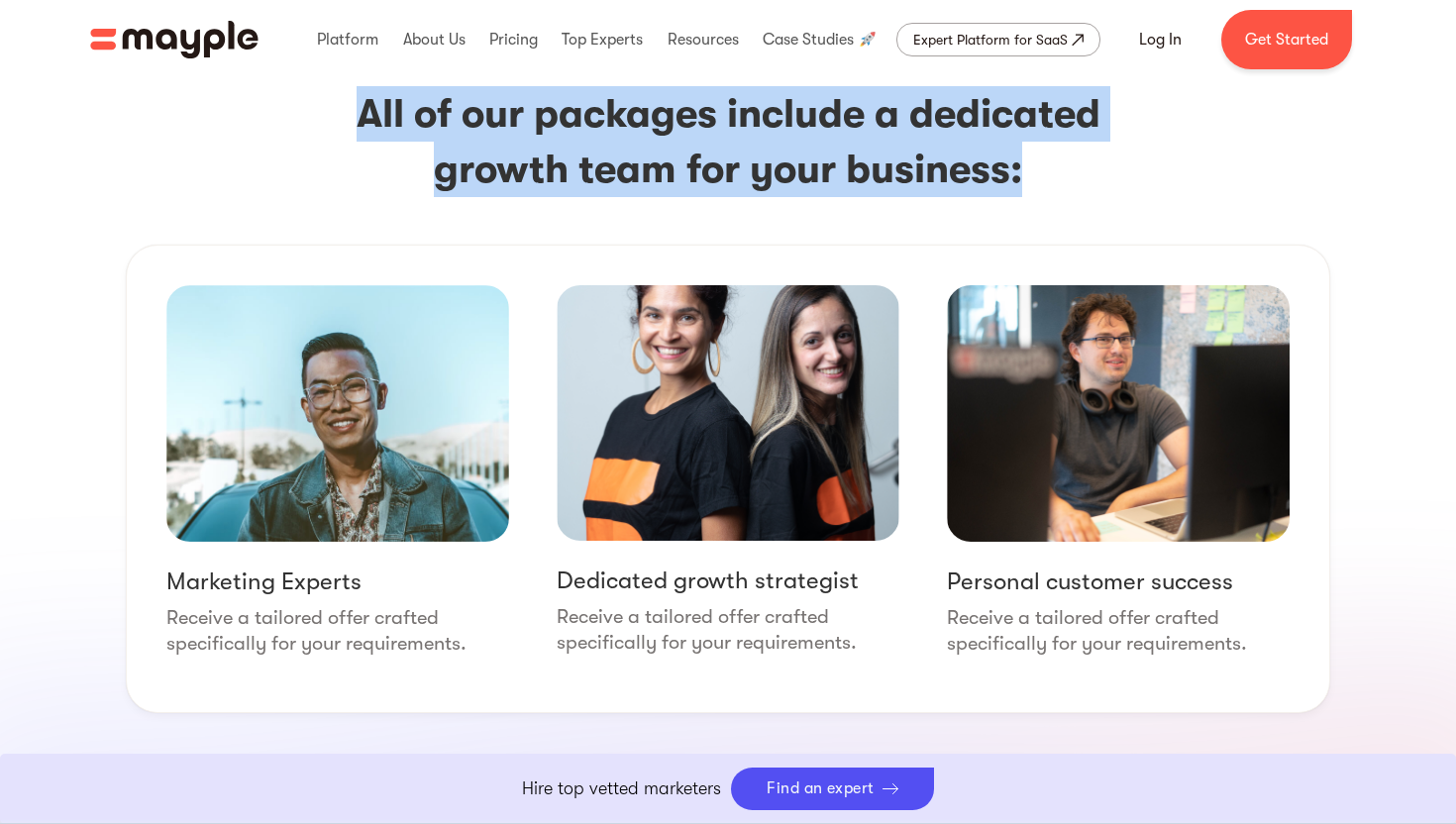 drag, startPoint x: 355, startPoint y: 111, endPoint x: 1130, endPoint y: 185, distance: 778.52489 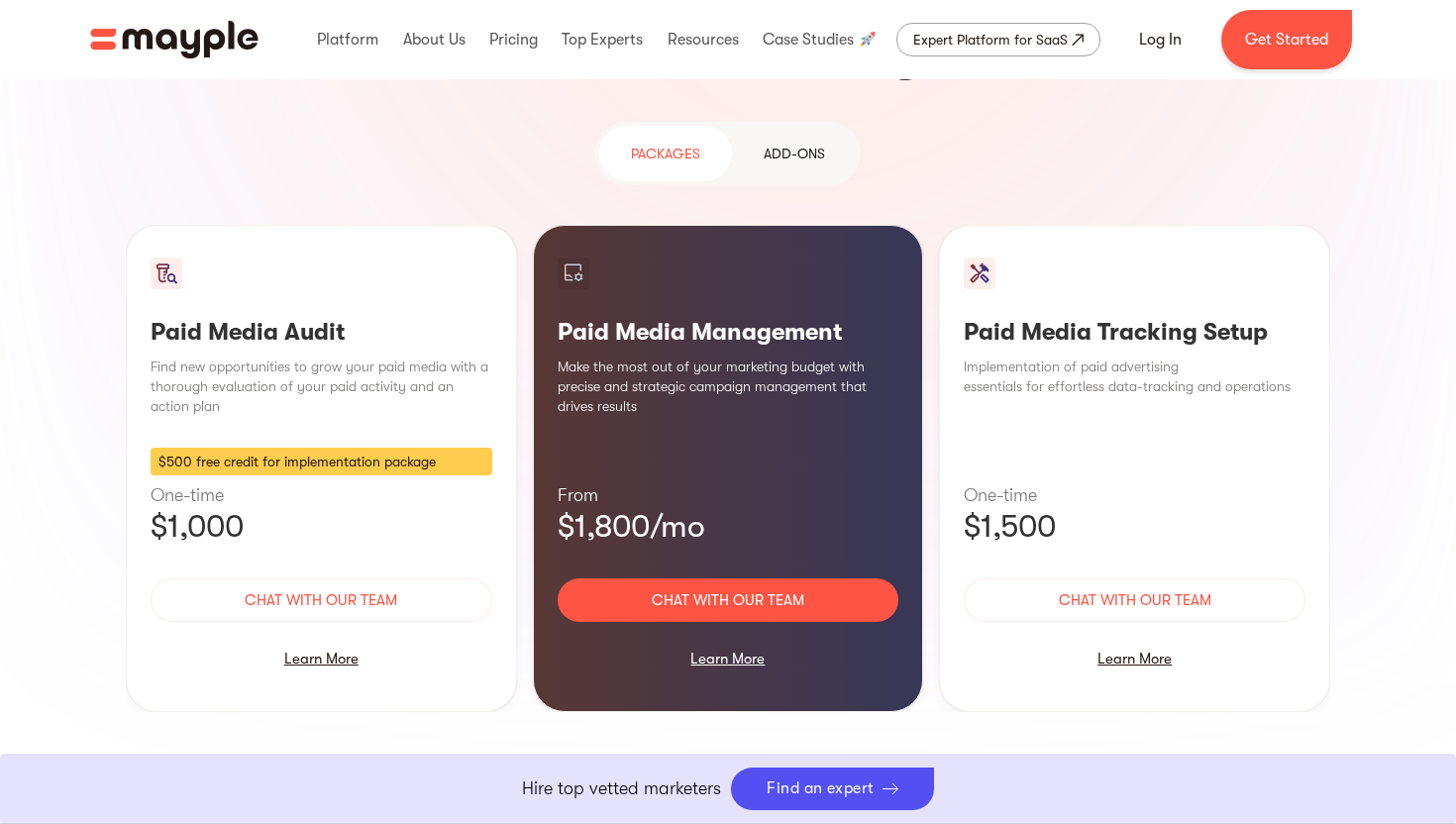 scroll, scrollTop: 1514, scrollLeft: 0, axis: vertical 